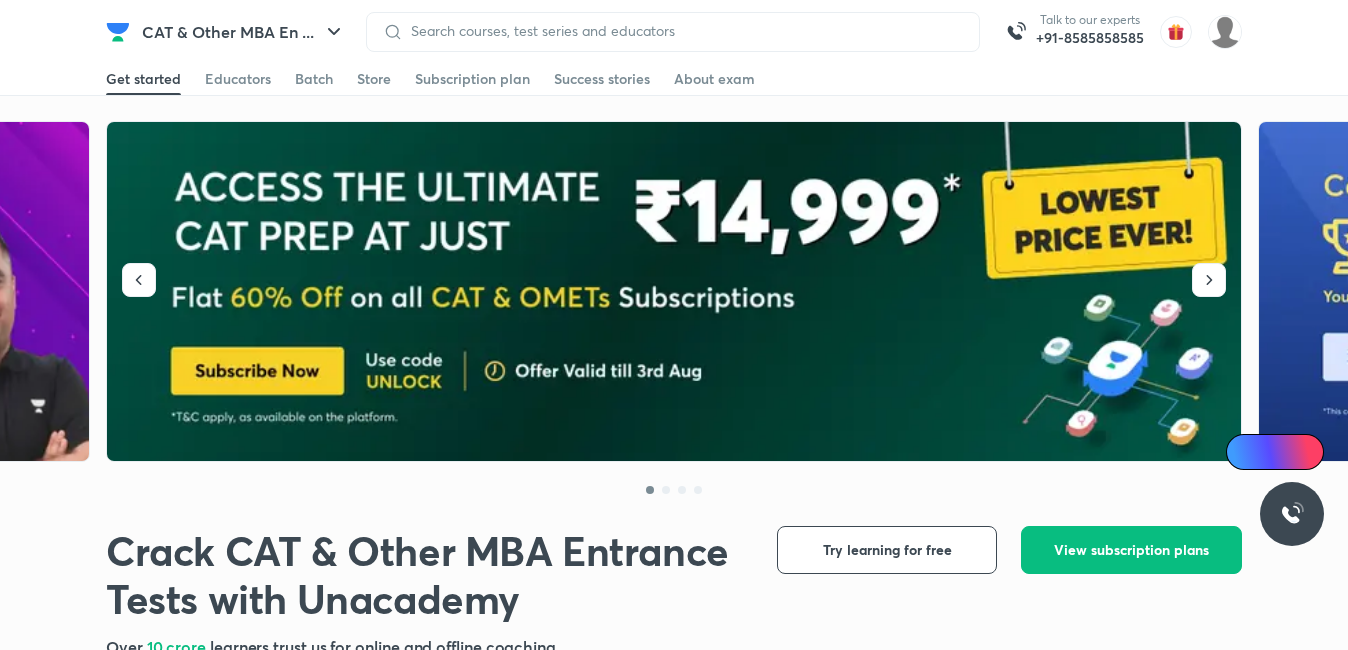 scroll, scrollTop: 0, scrollLeft: 0, axis: both 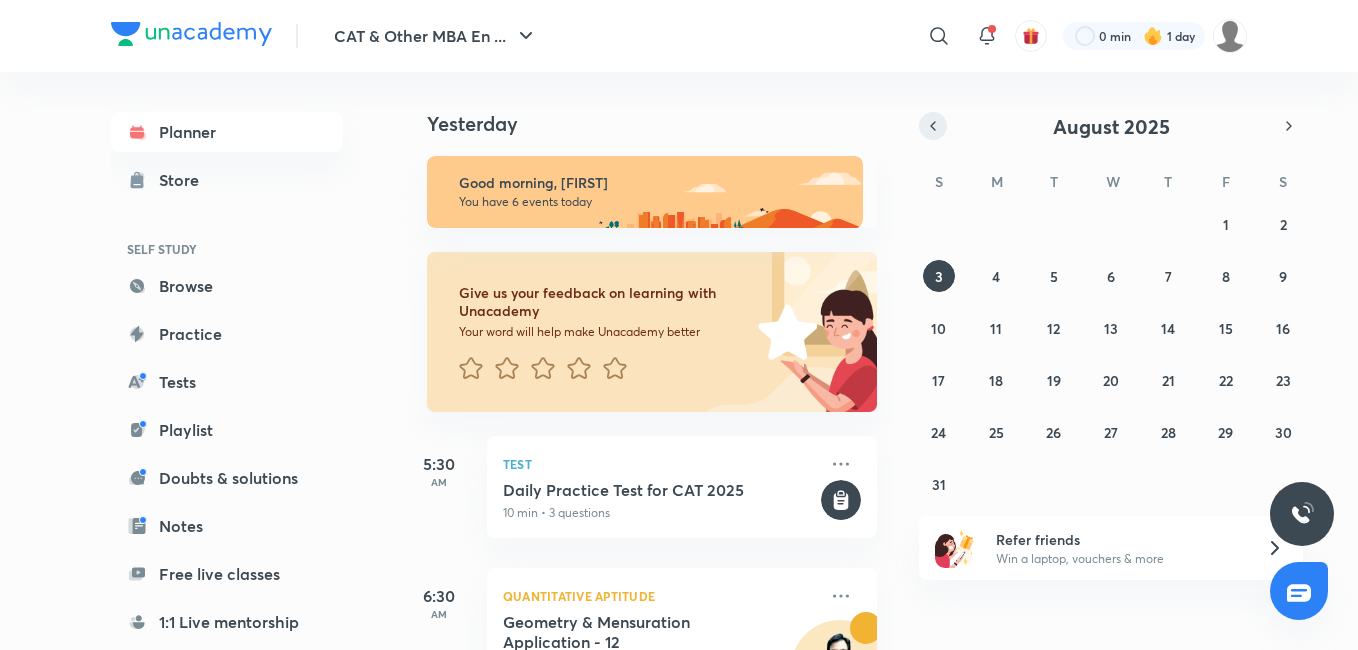 click 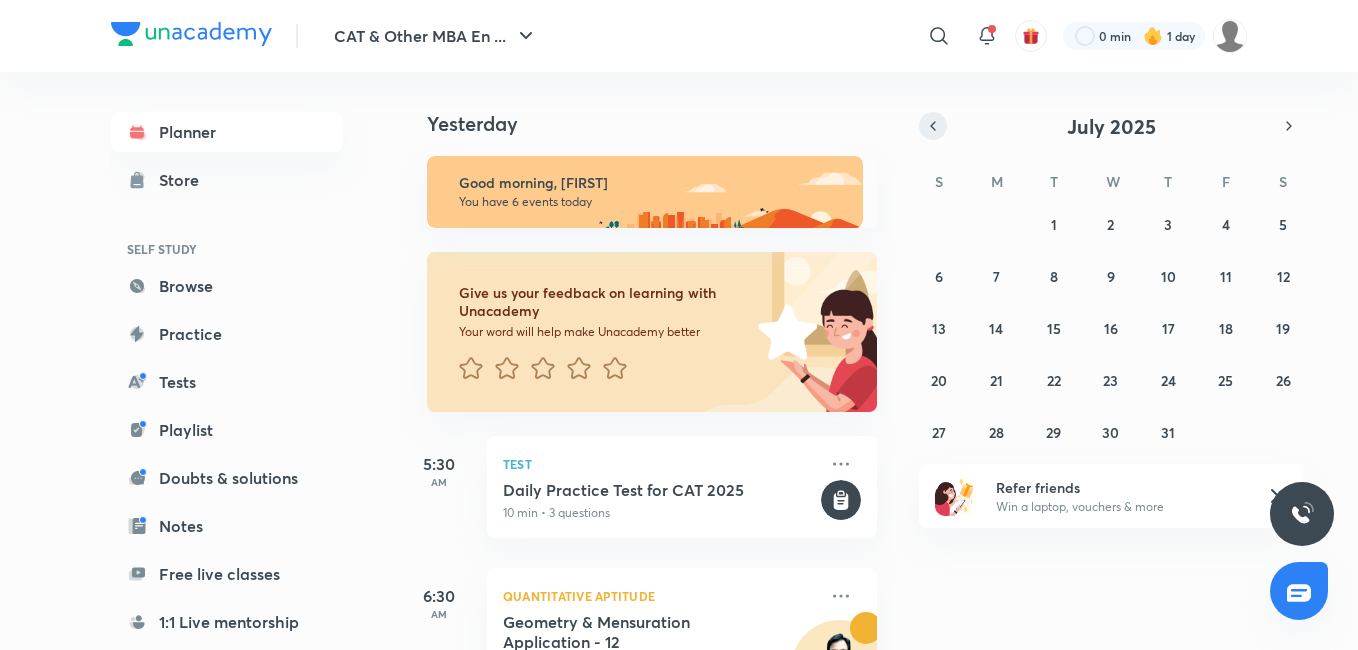 click 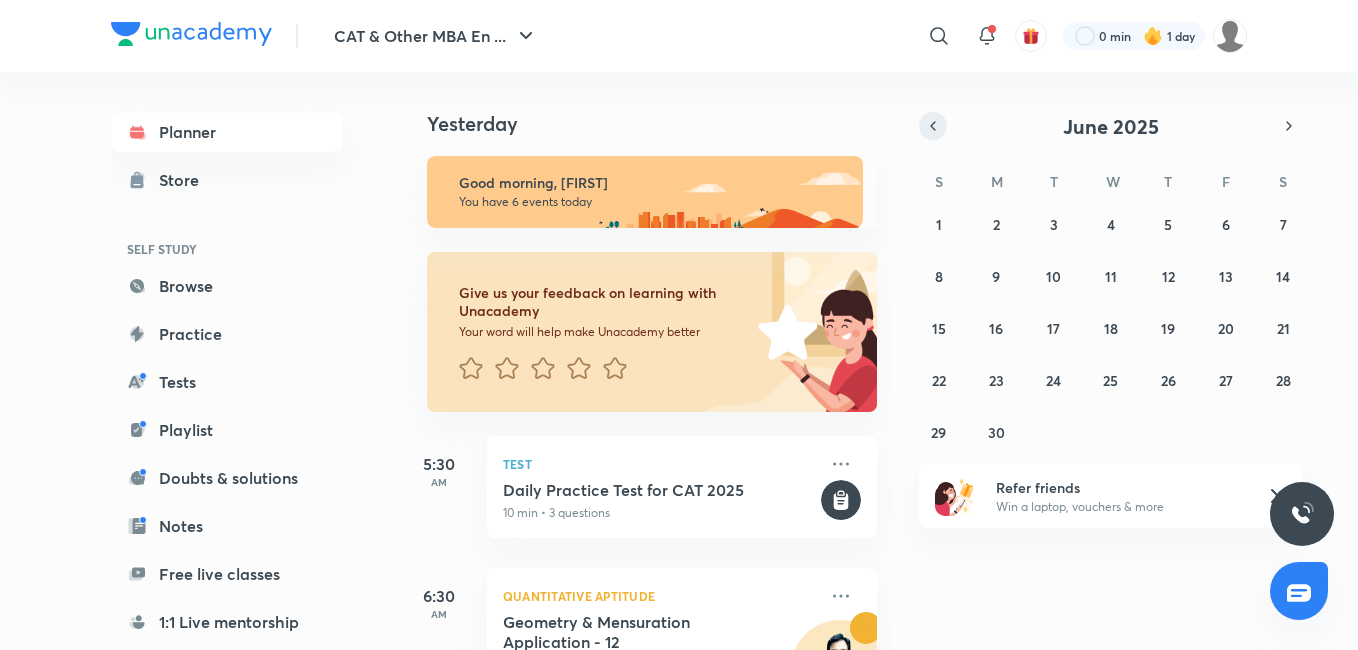 click 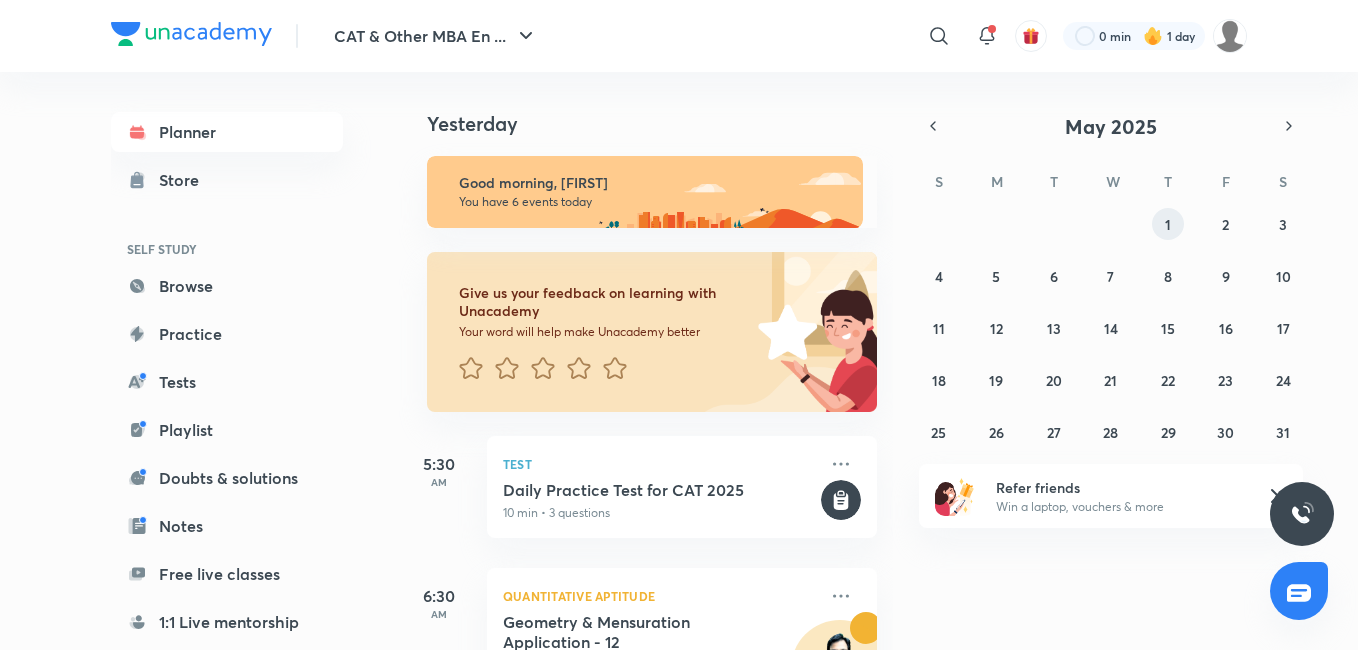 click on "1" at bounding box center (1168, 224) 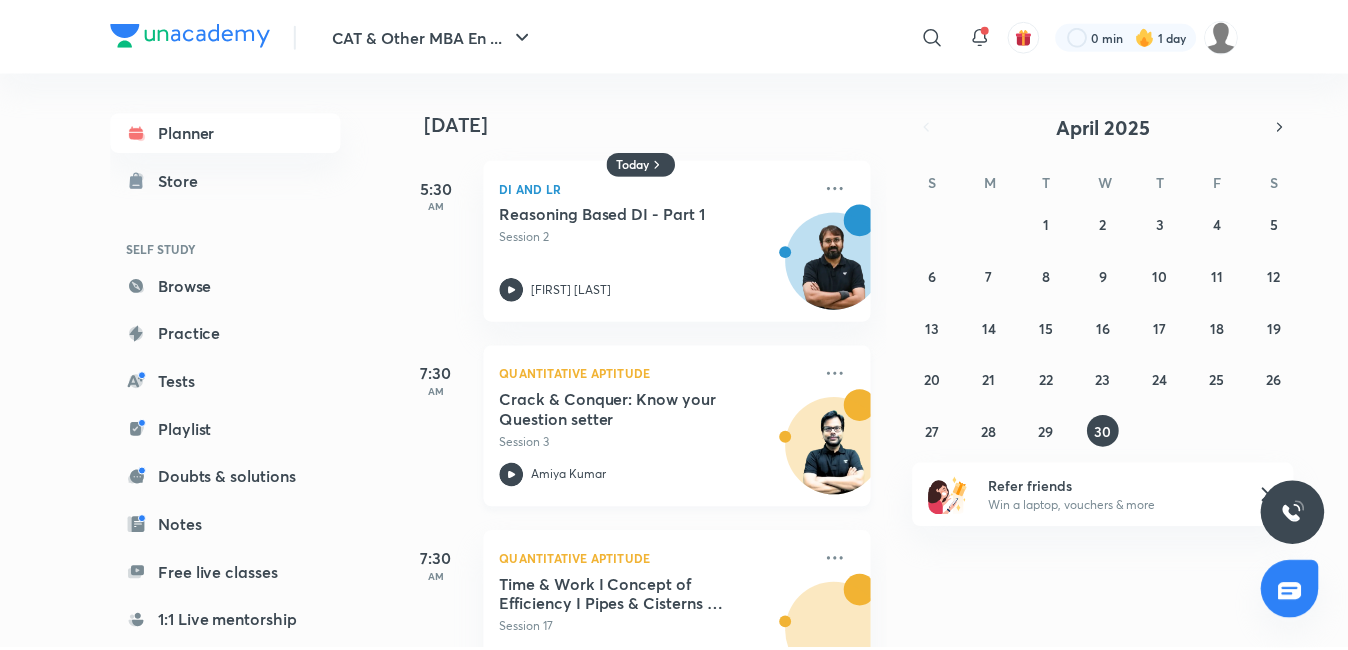 scroll, scrollTop: 300, scrollLeft: 0, axis: vertical 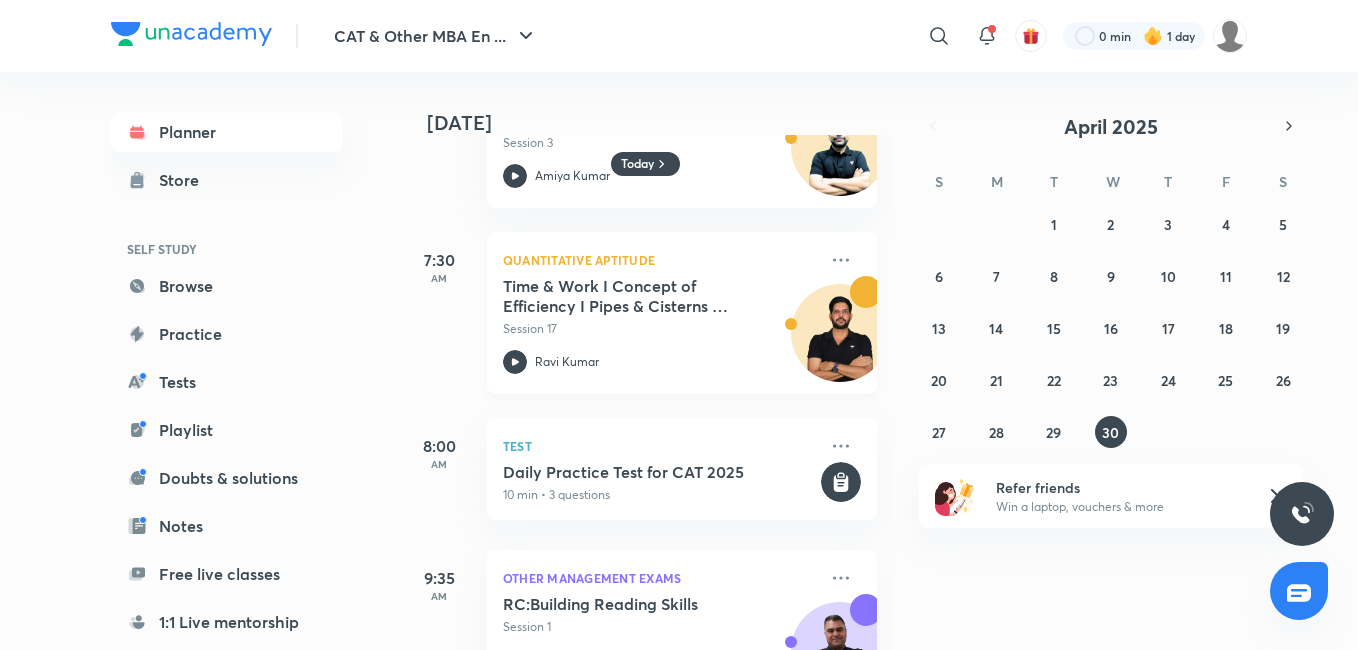 click on "Quantitative Aptitude Time & Work I Concept of Efficiency I Pipes & Cisterns - Episode 2 Session 17 [FIRST] [LAST]" at bounding box center [682, 313] 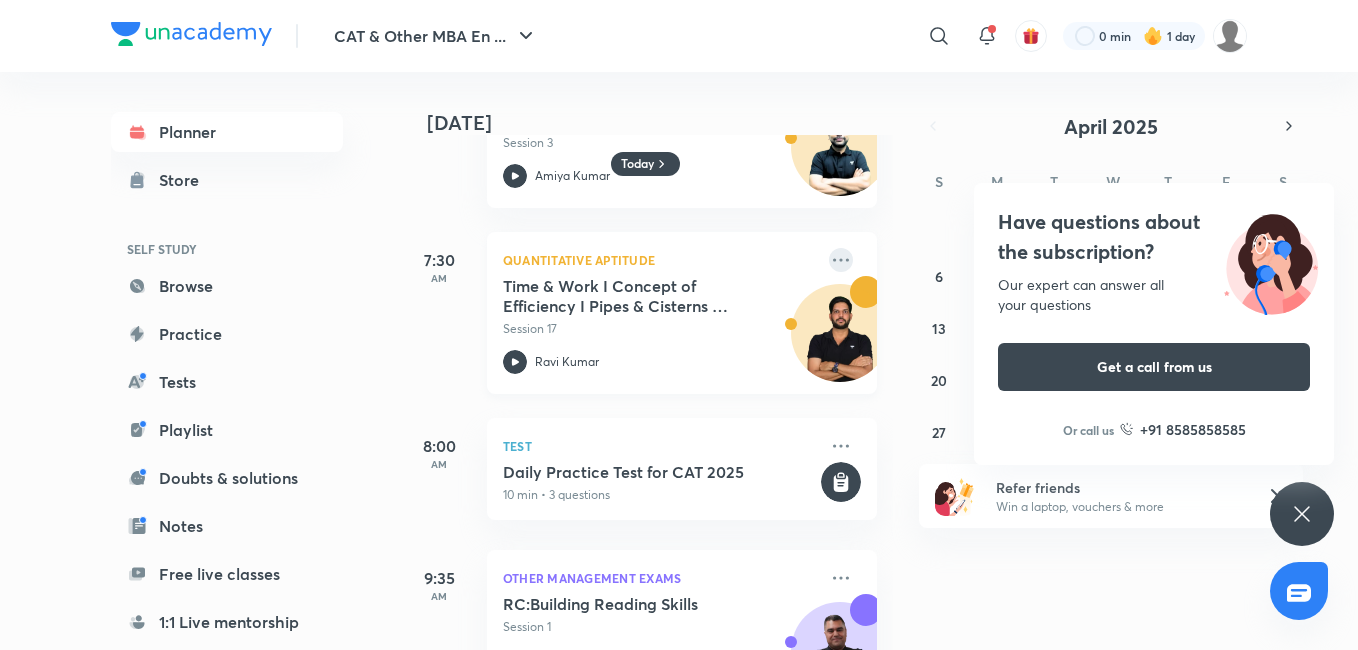 click 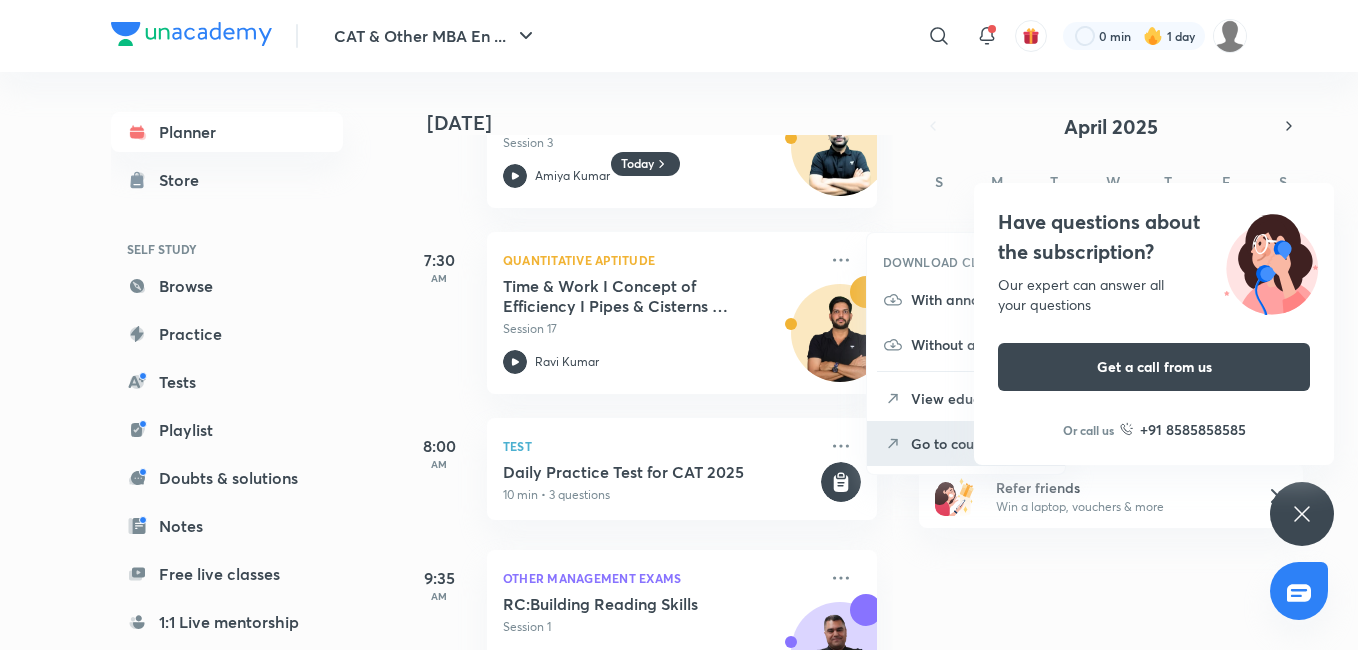 click on "Go to course page" at bounding box center [980, 443] 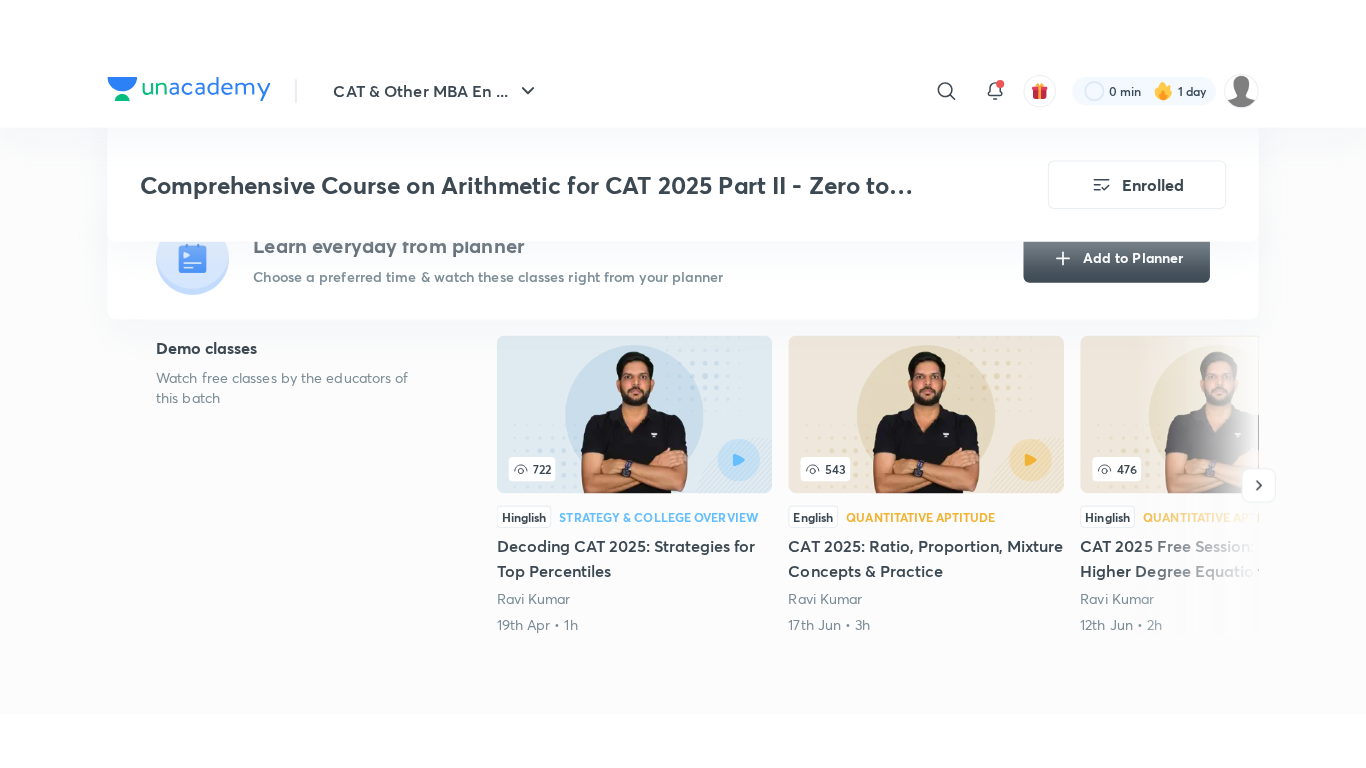scroll, scrollTop: 800, scrollLeft: 0, axis: vertical 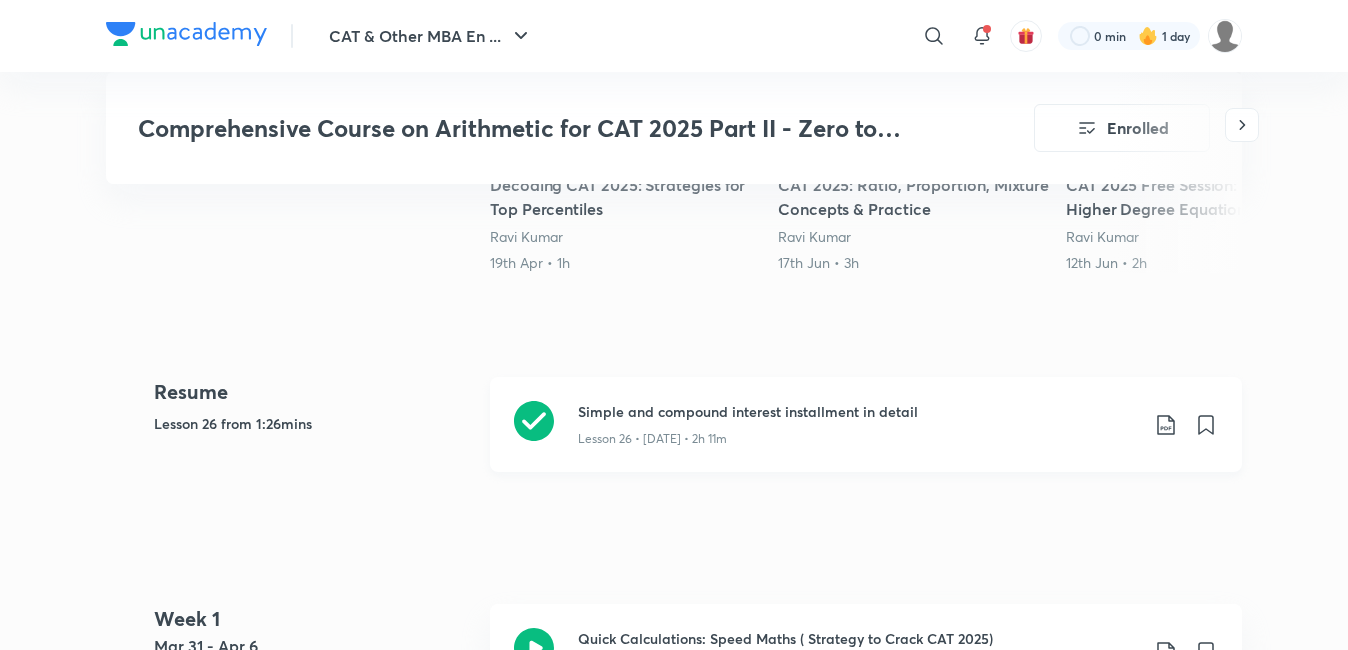click on "Simple and compound interest installment in detail" at bounding box center [858, 411] 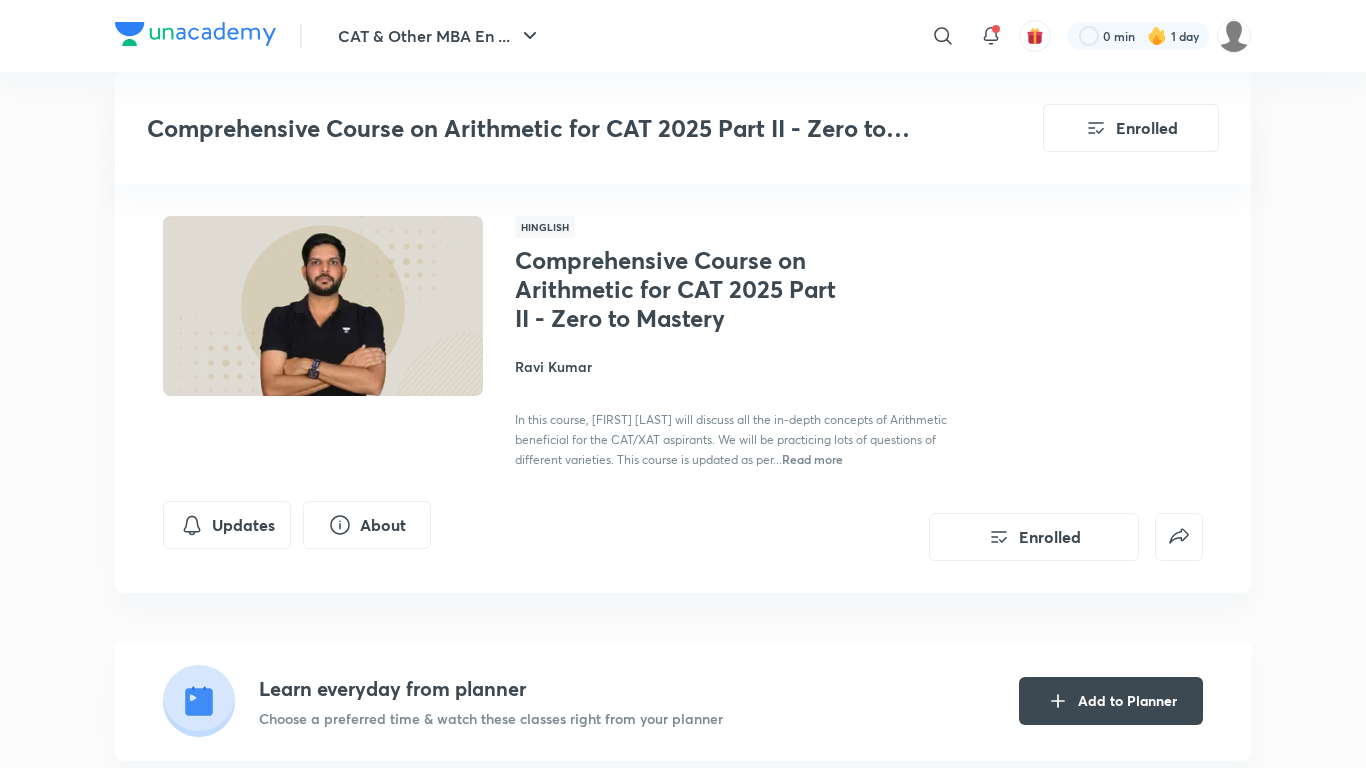 scroll, scrollTop: 800, scrollLeft: 0, axis: vertical 